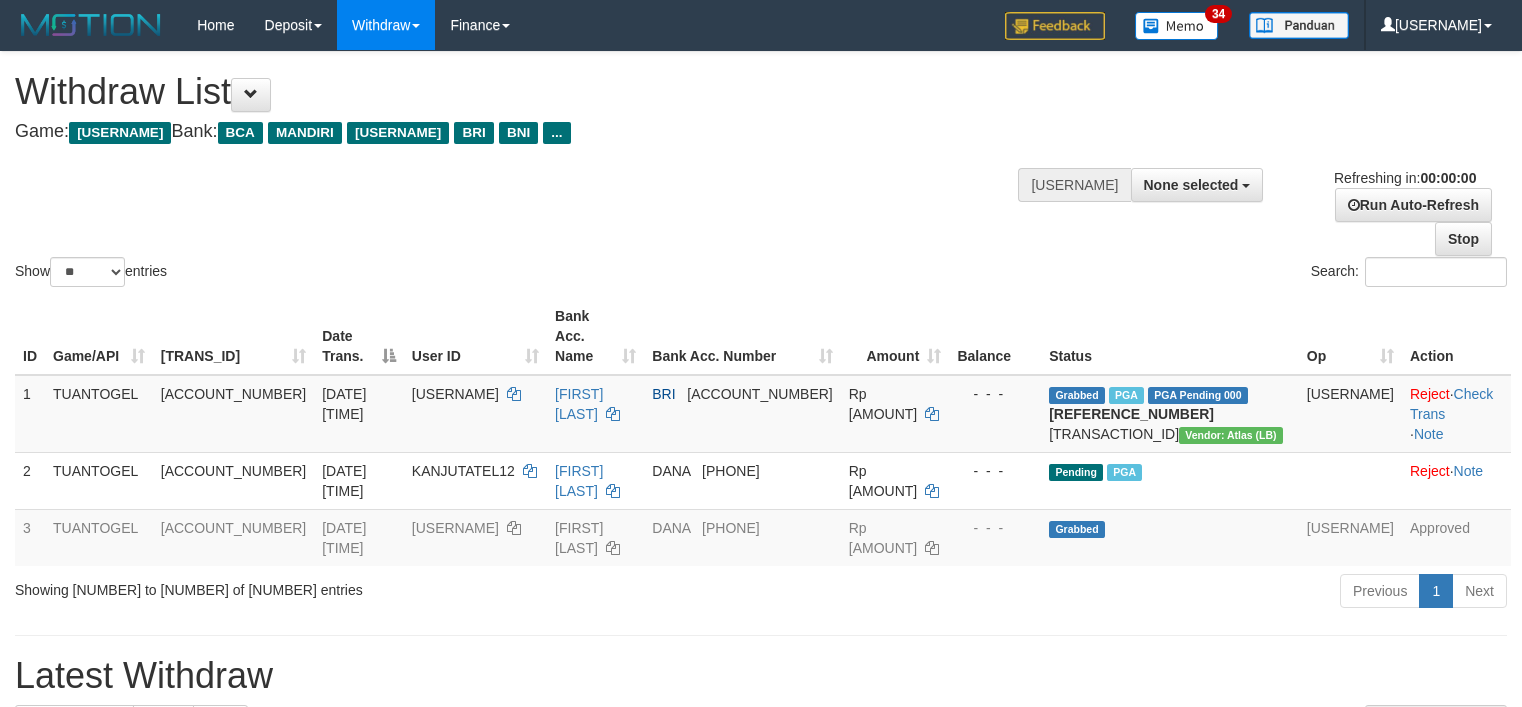 scroll, scrollTop: 0, scrollLeft: 0, axis: both 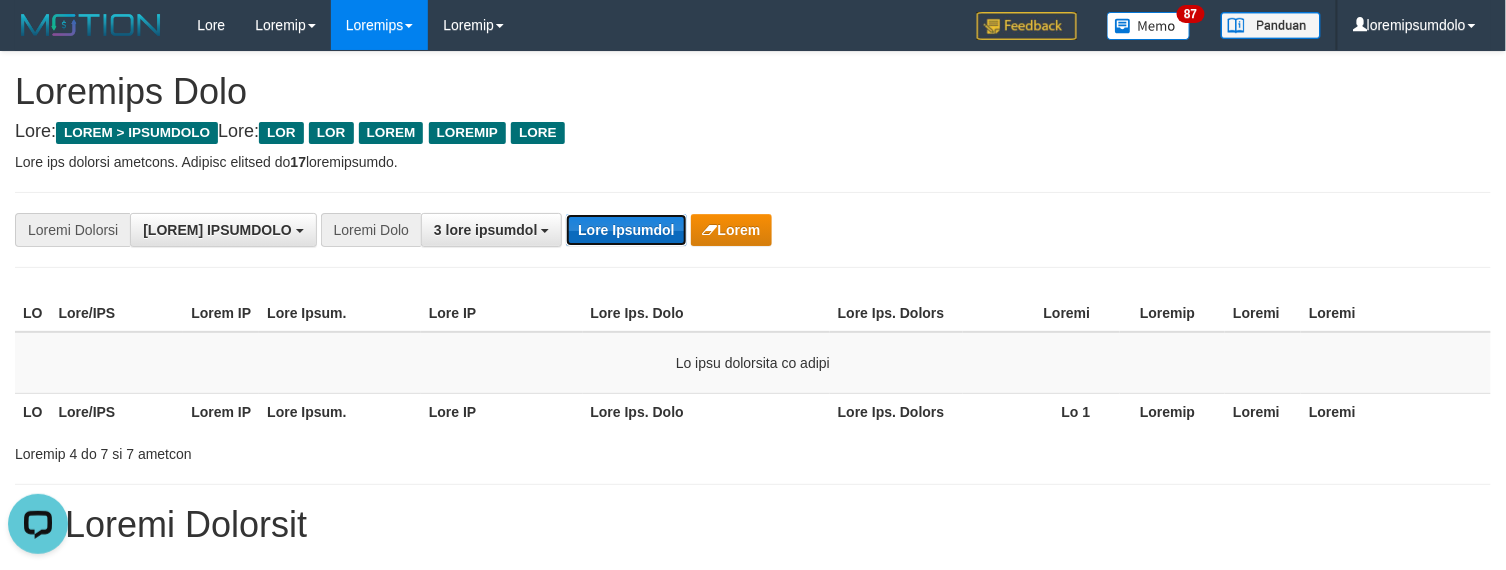 drag, startPoint x: 564, startPoint y: 227, endPoint x: 574, endPoint y: 232, distance: 11.18034 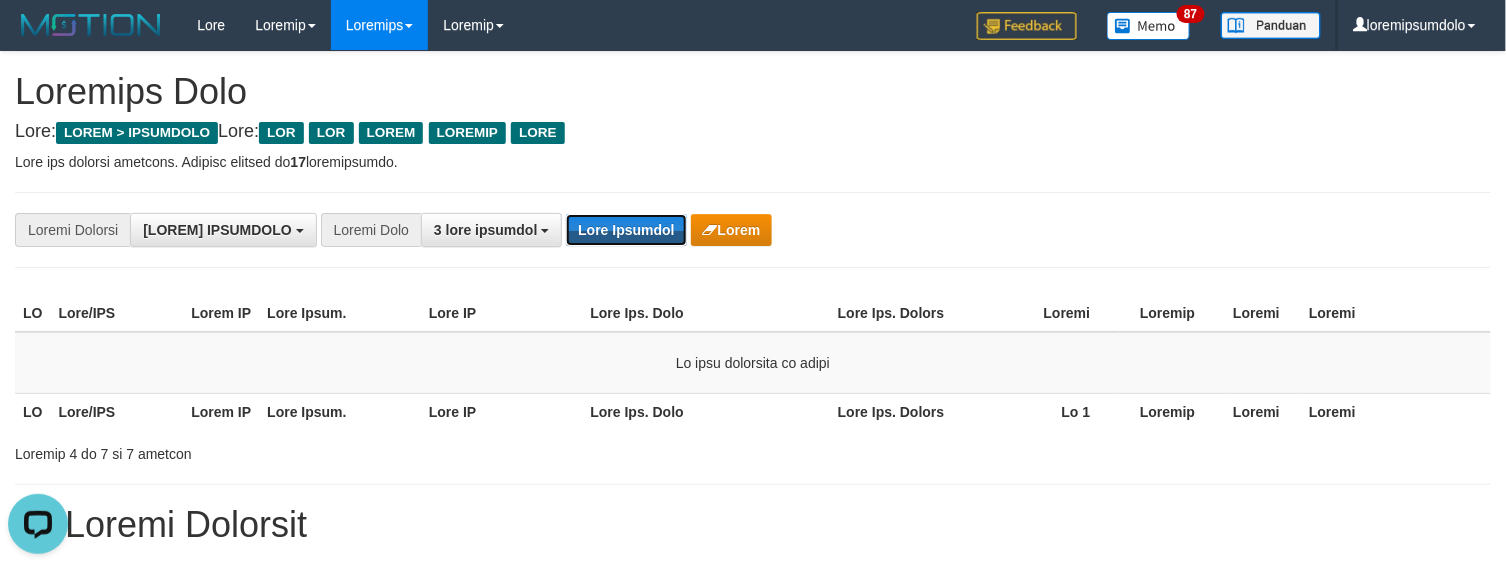 drag, startPoint x: 586, startPoint y: 220, endPoint x: 1521, endPoint y: 362, distance: 945.72144 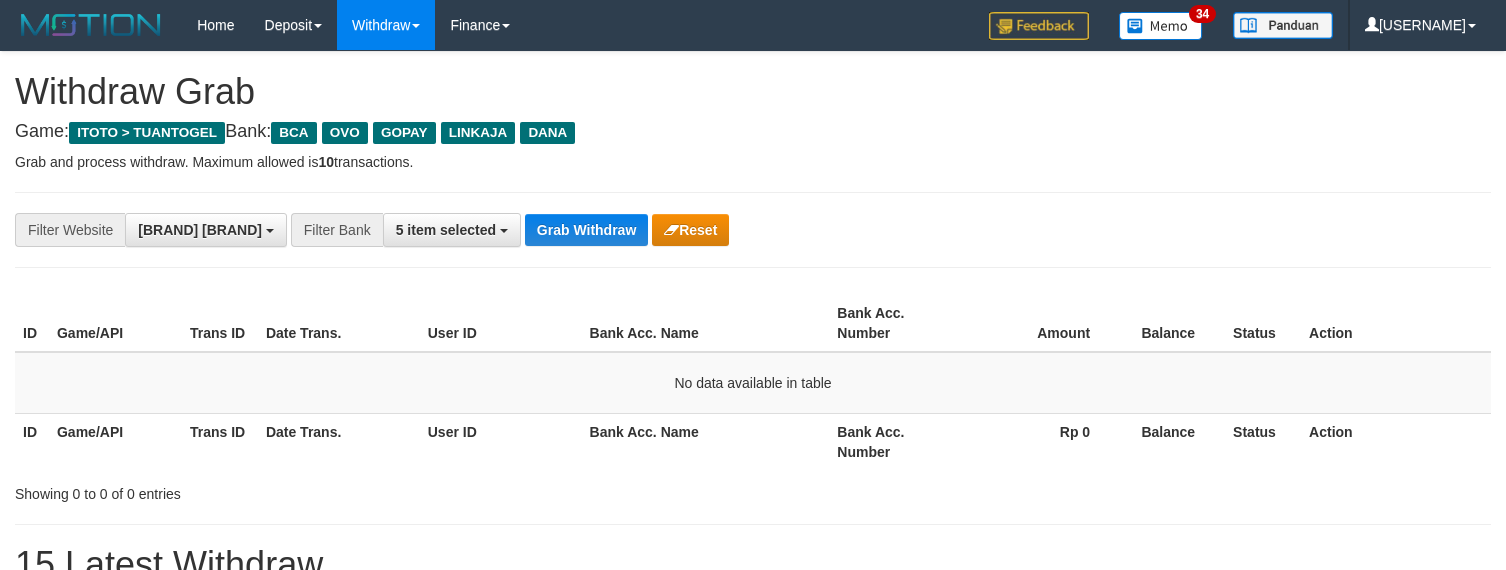 scroll, scrollTop: 0, scrollLeft: 0, axis: both 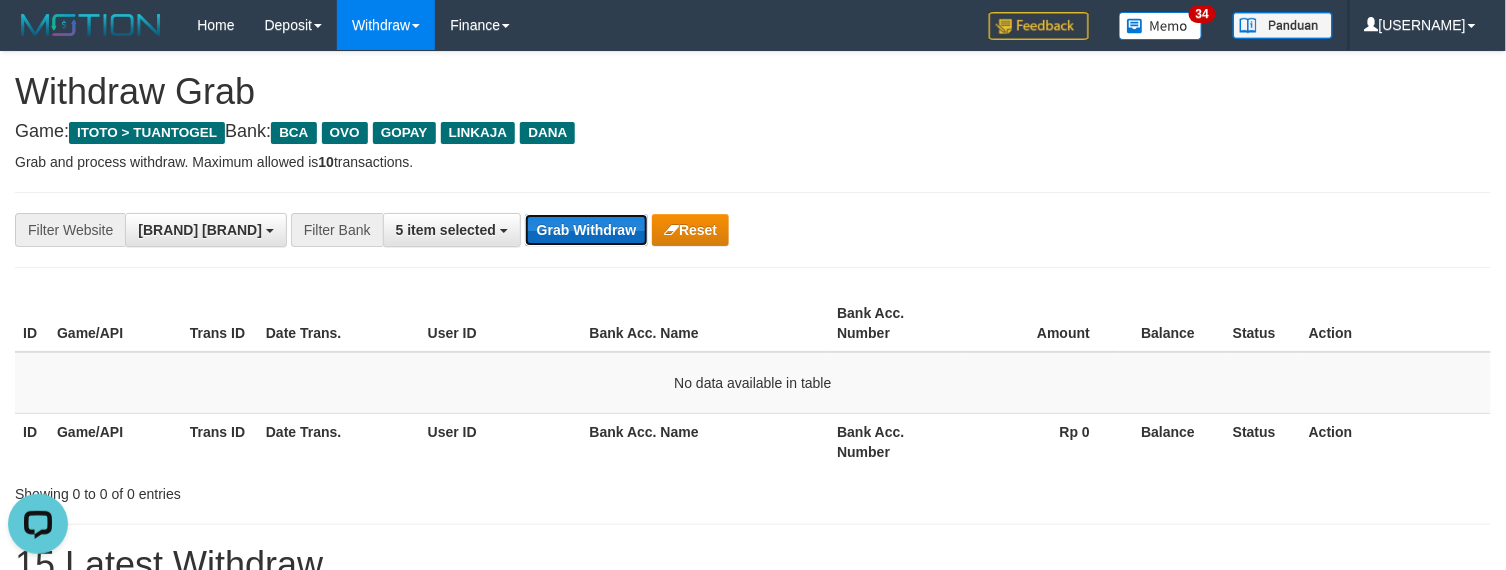 click on "Grab Withdraw" at bounding box center [586, 230] 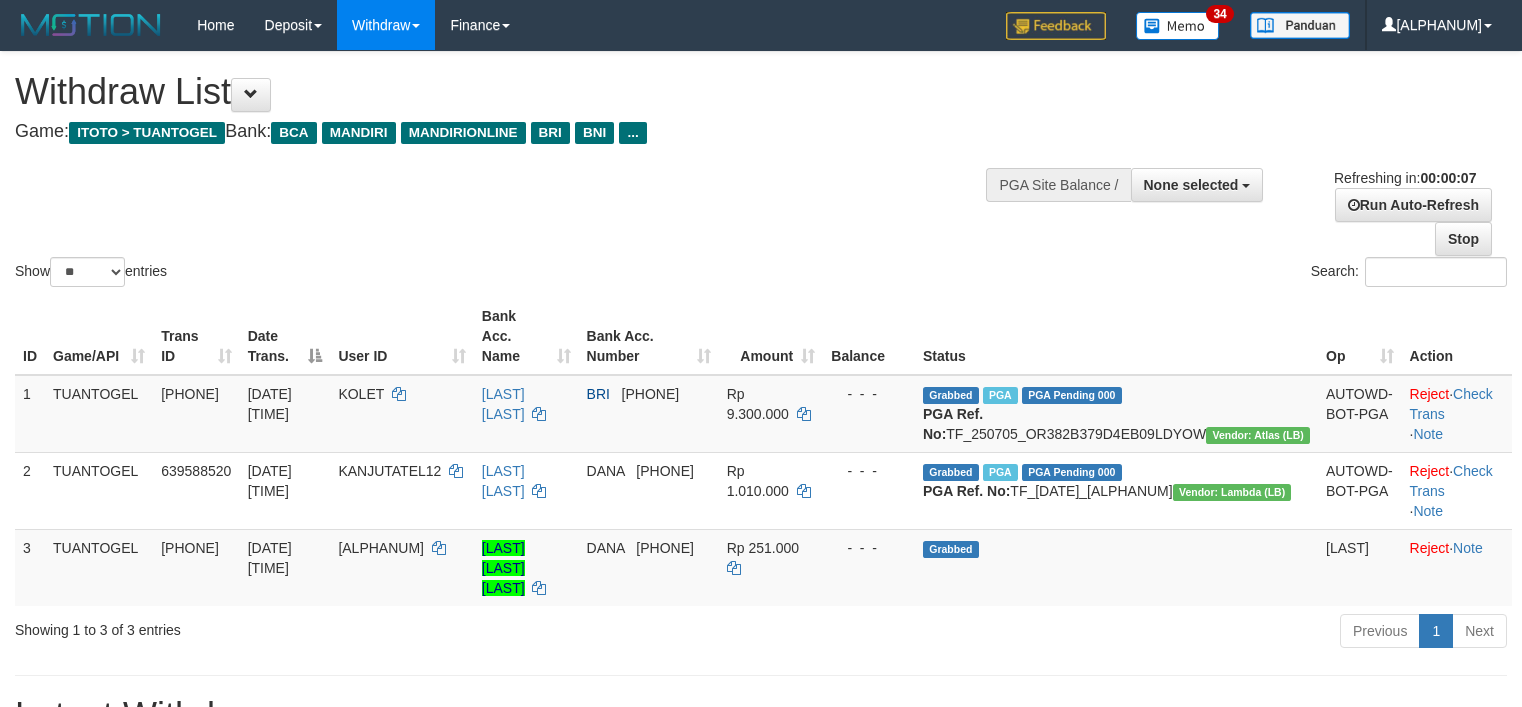 scroll, scrollTop: 0, scrollLeft: 0, axis: both 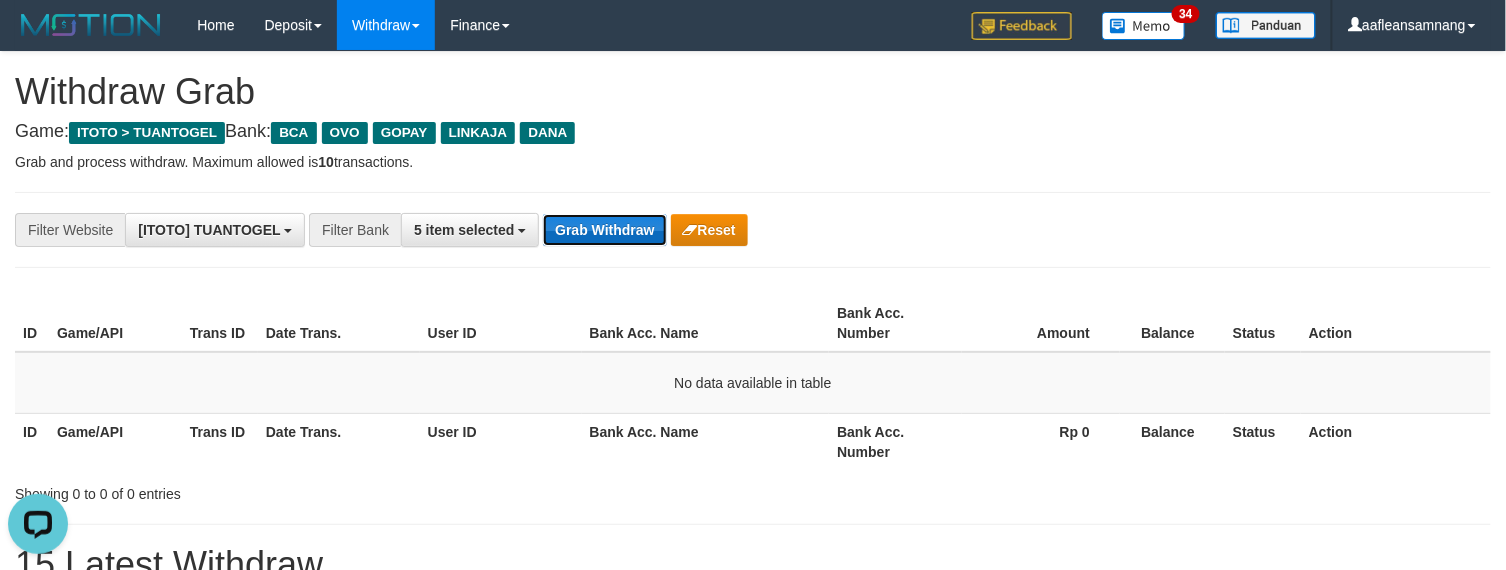 click on "Grab Withdraw" at bounding box center (604, 230) 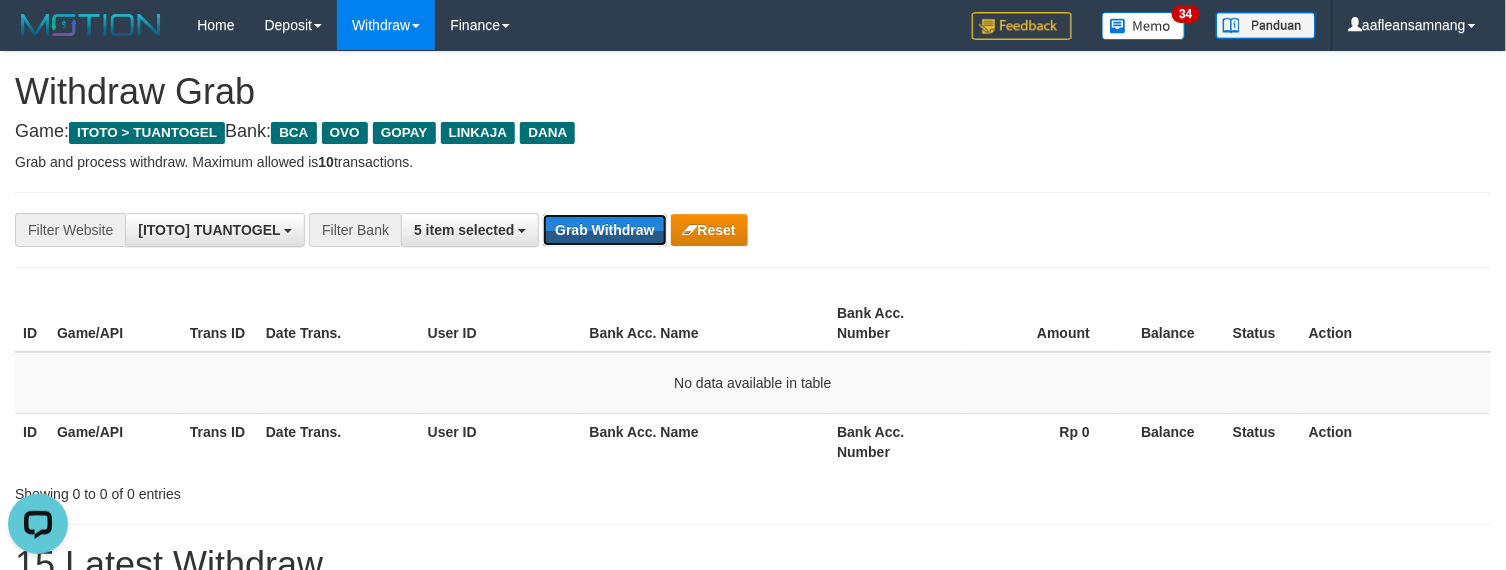 drag, startPoint x: 607, startPoint y: 244, endPoint x: 555, endPoint y: 465, distance: 227.03523 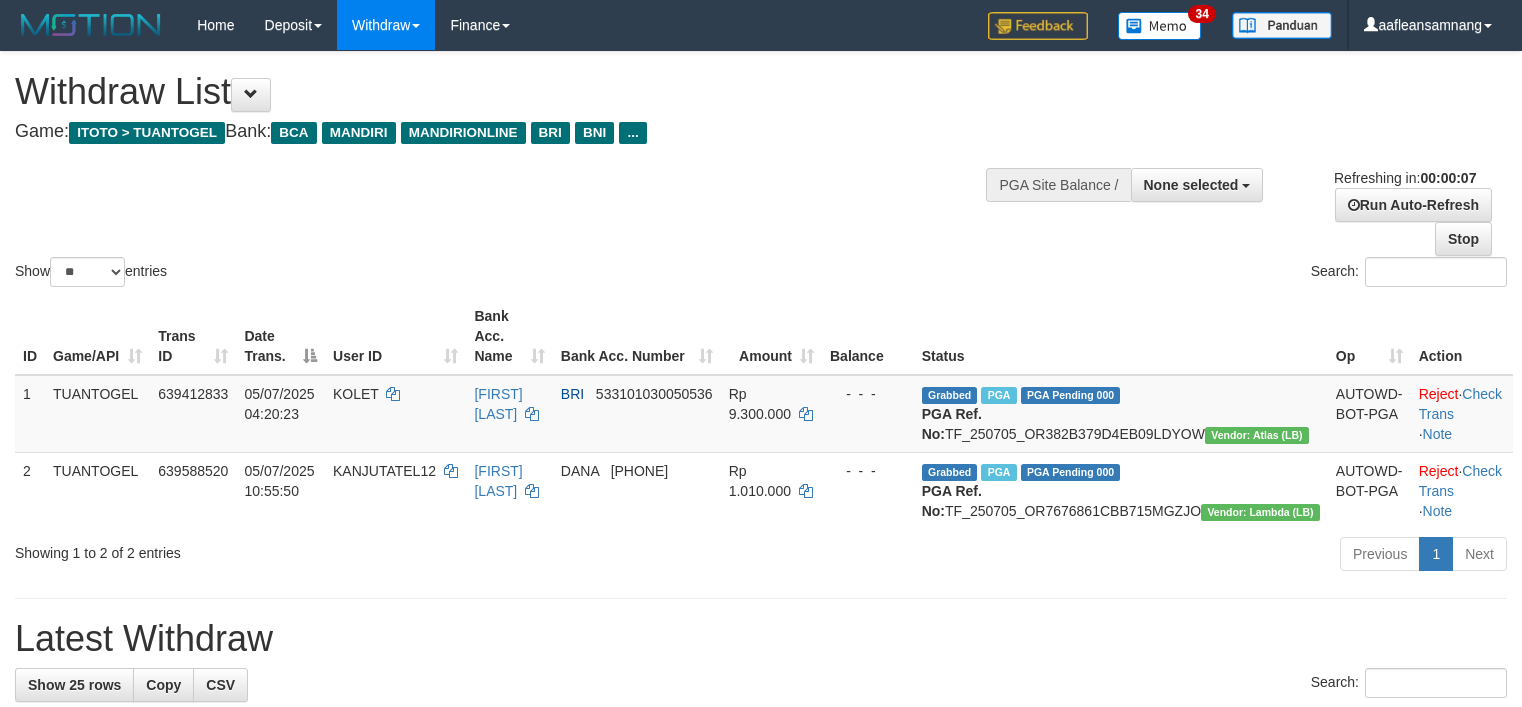 scroll, scrollTop: 0, scrollLeft: 0, axis: both 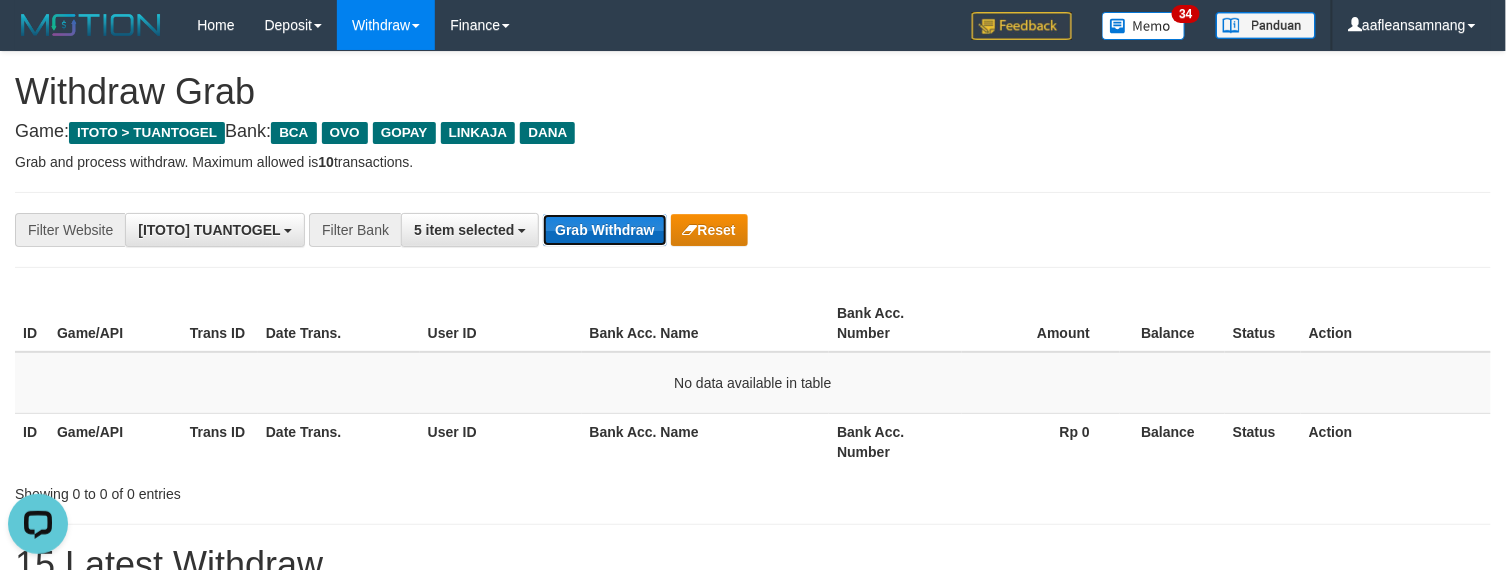 click on "Grab Withdraw" at bounding box center [604, 230] 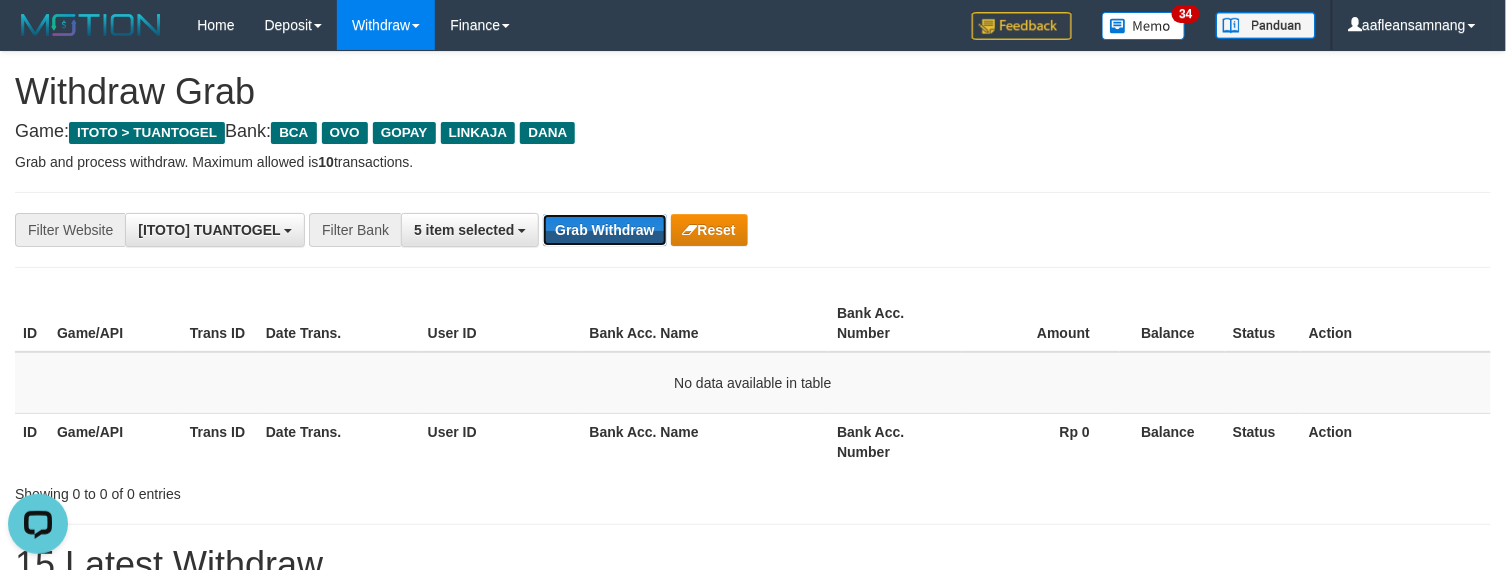 drag, startPoint x: 590, startPoint y: 233, endPoint x: 594, endPoint y: 255, distance: 22.36068 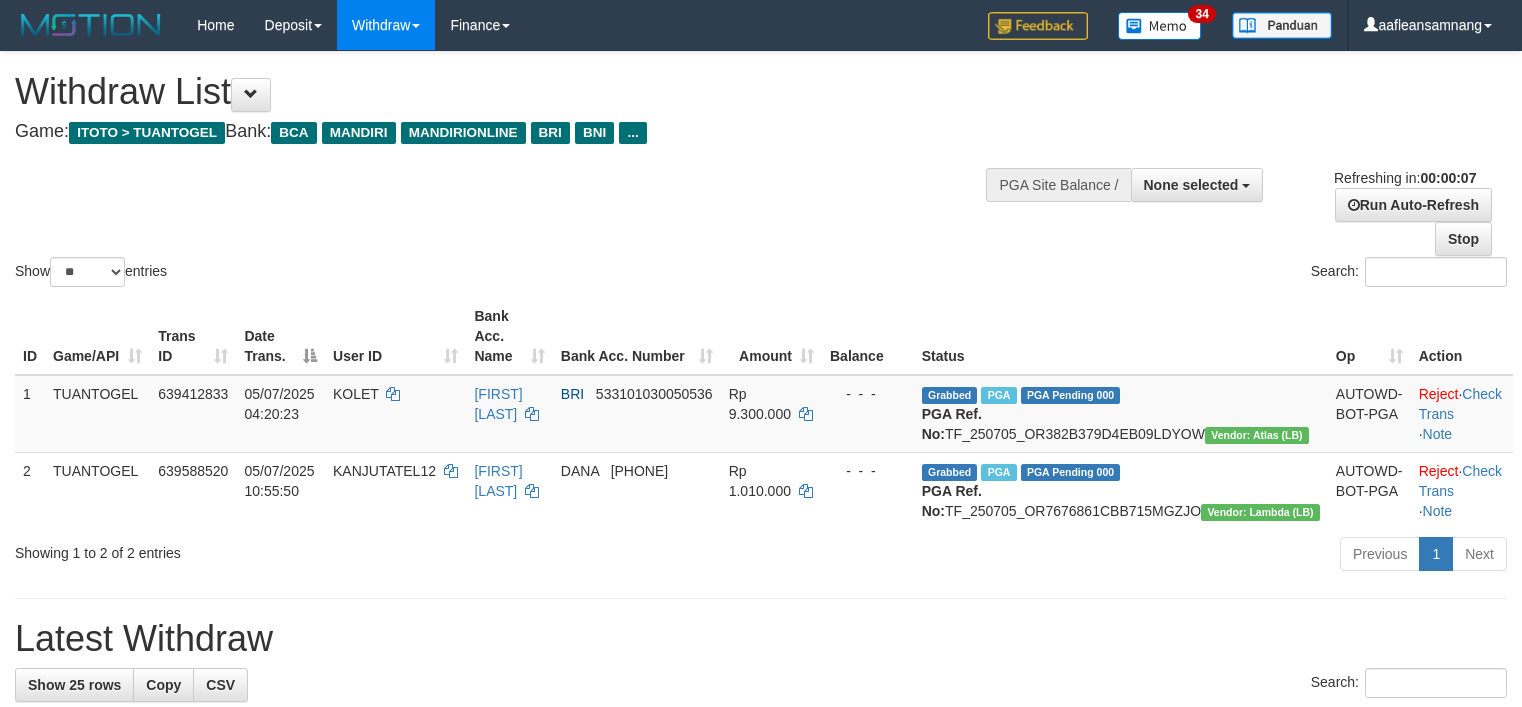 scroll, scrollTop: 0, scrollLeft: 0, axis: both 